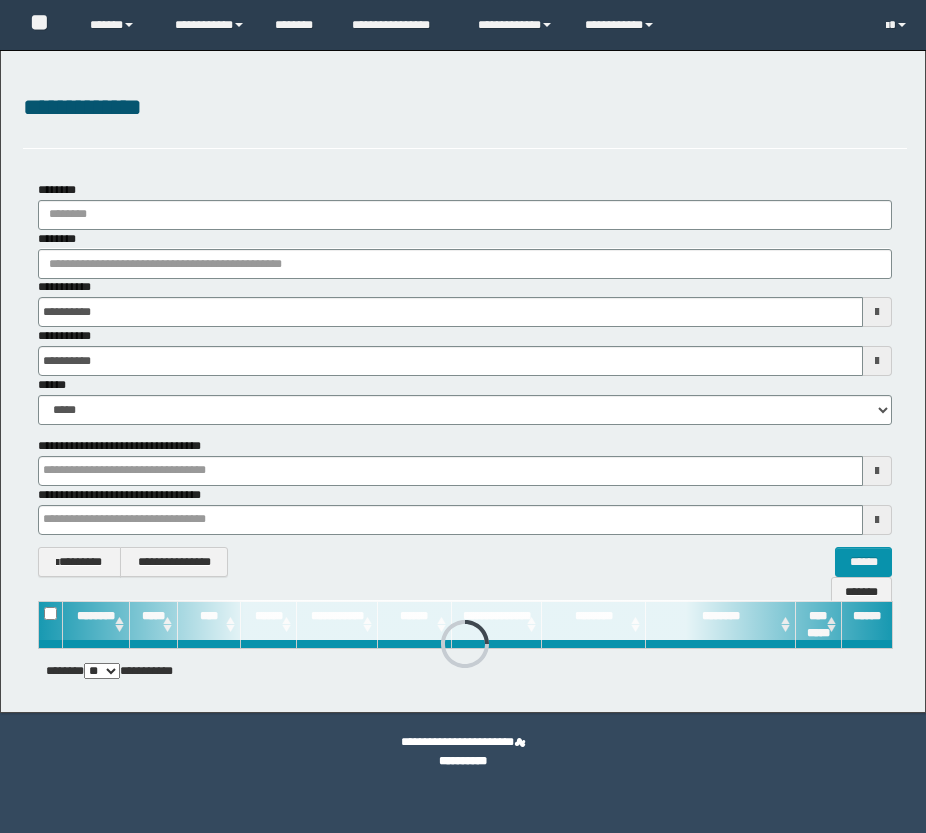 scroll, scrollTop: 0, scrollLeft: 0, axis: both 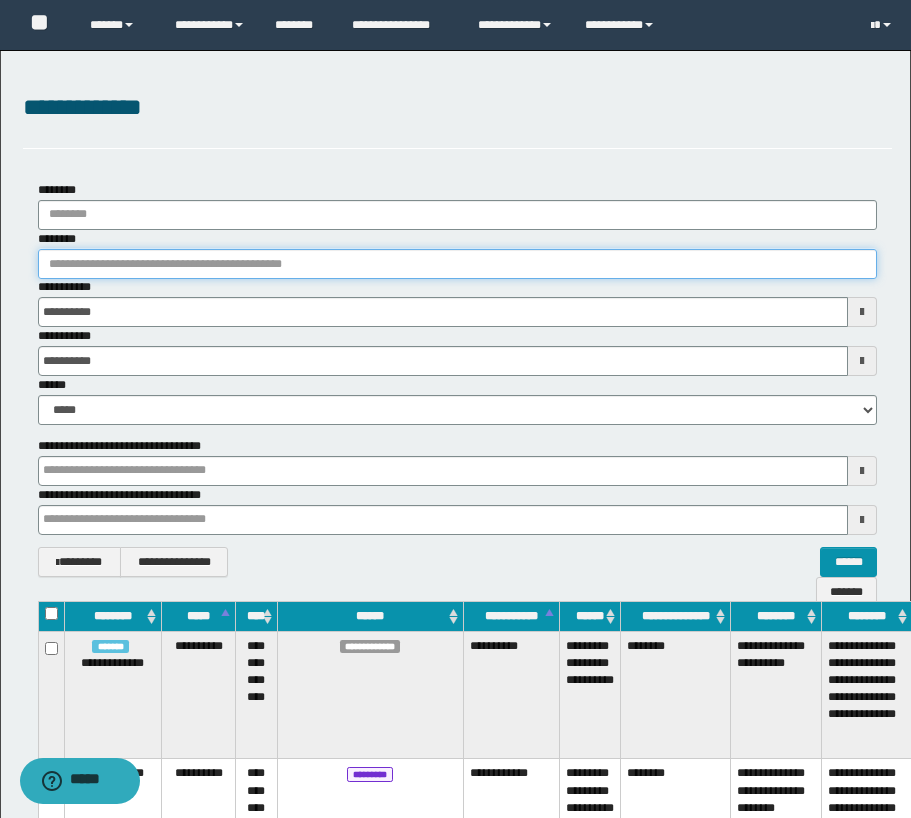 click on "********" at bounding box center (457, 264) 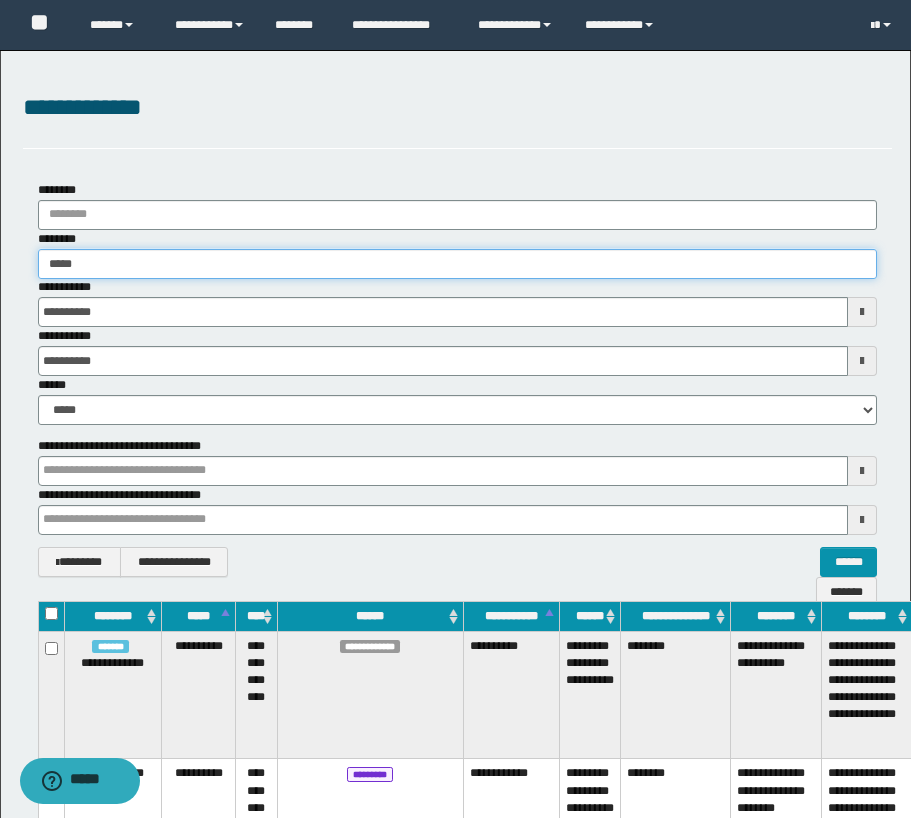 type on "******" 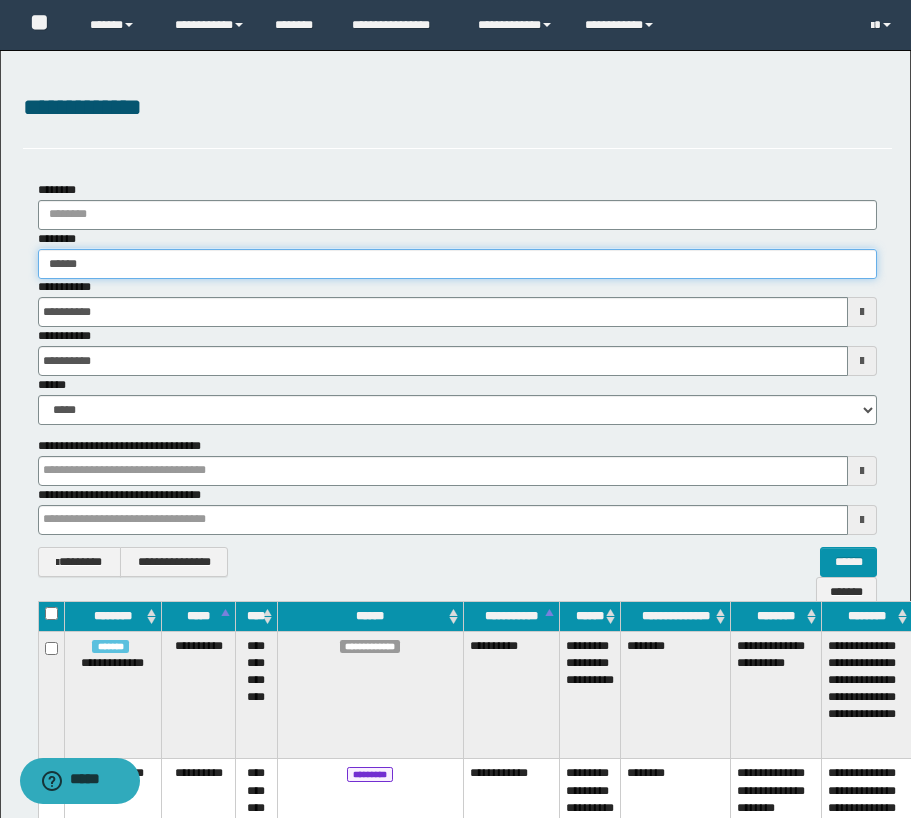 type on "******" 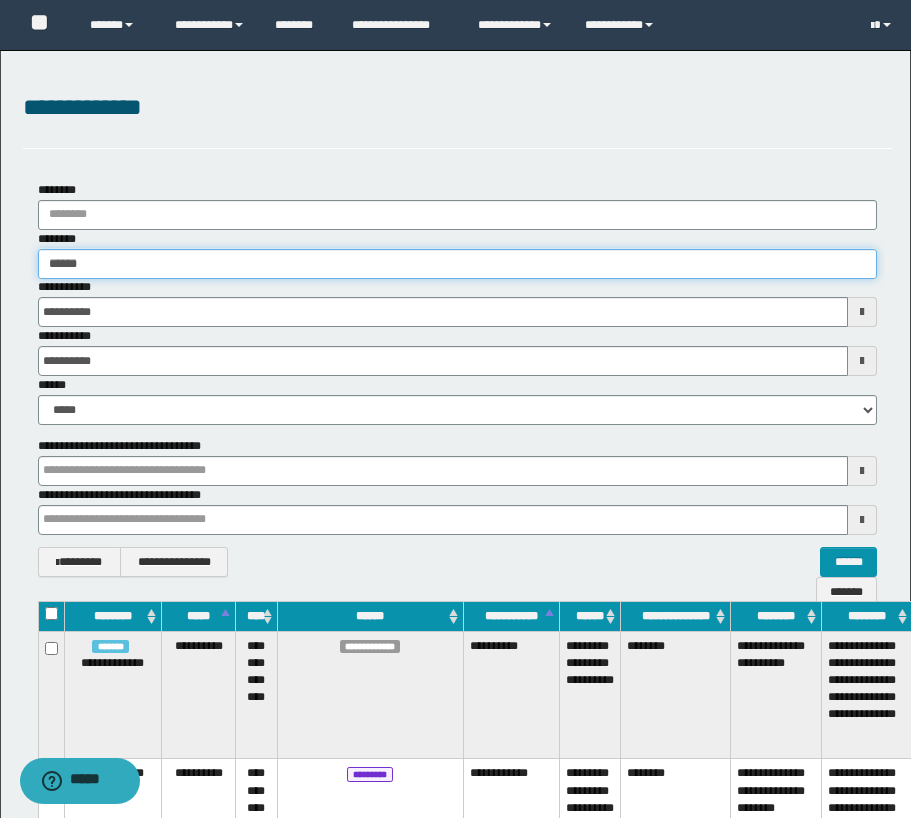 type 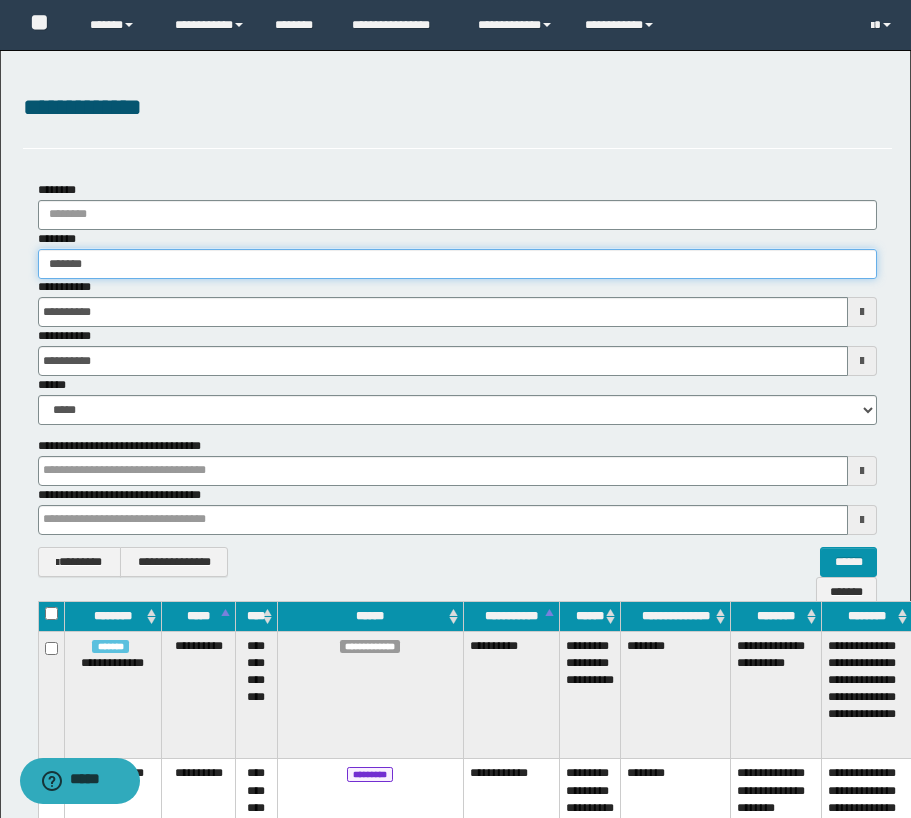 type on "******" 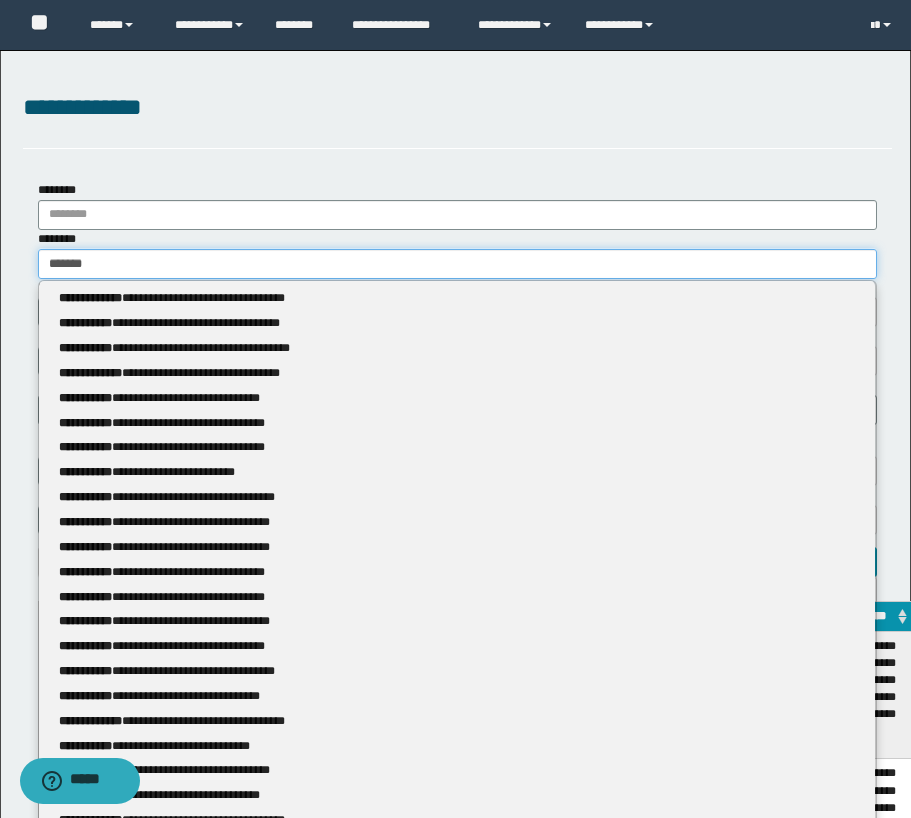 type 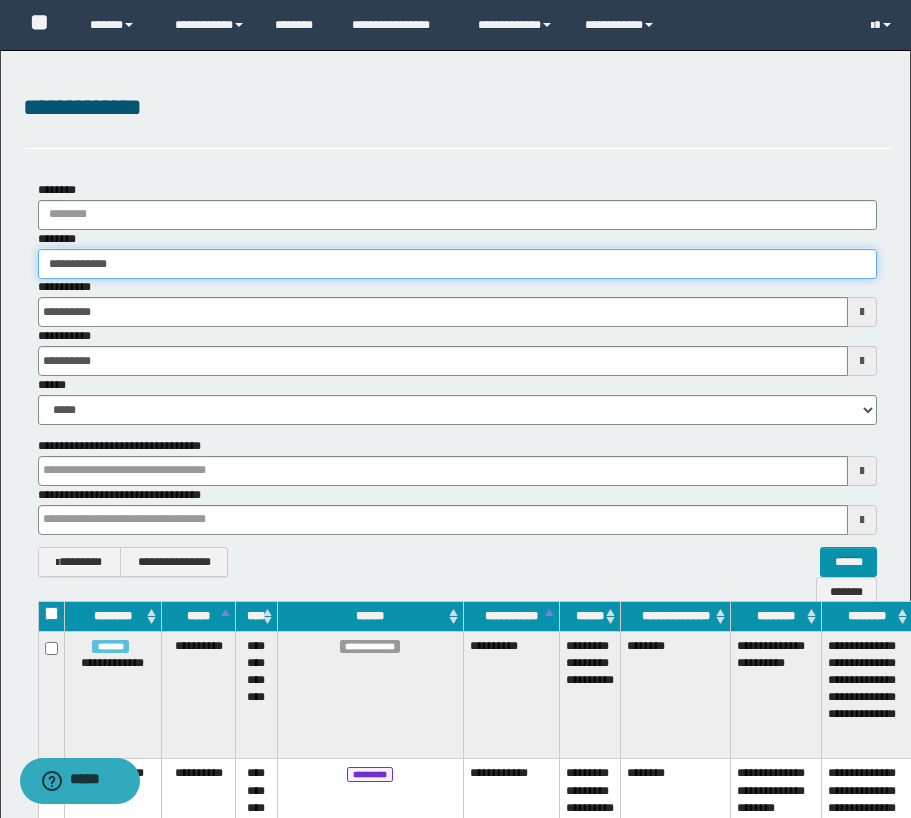 type on "**********" 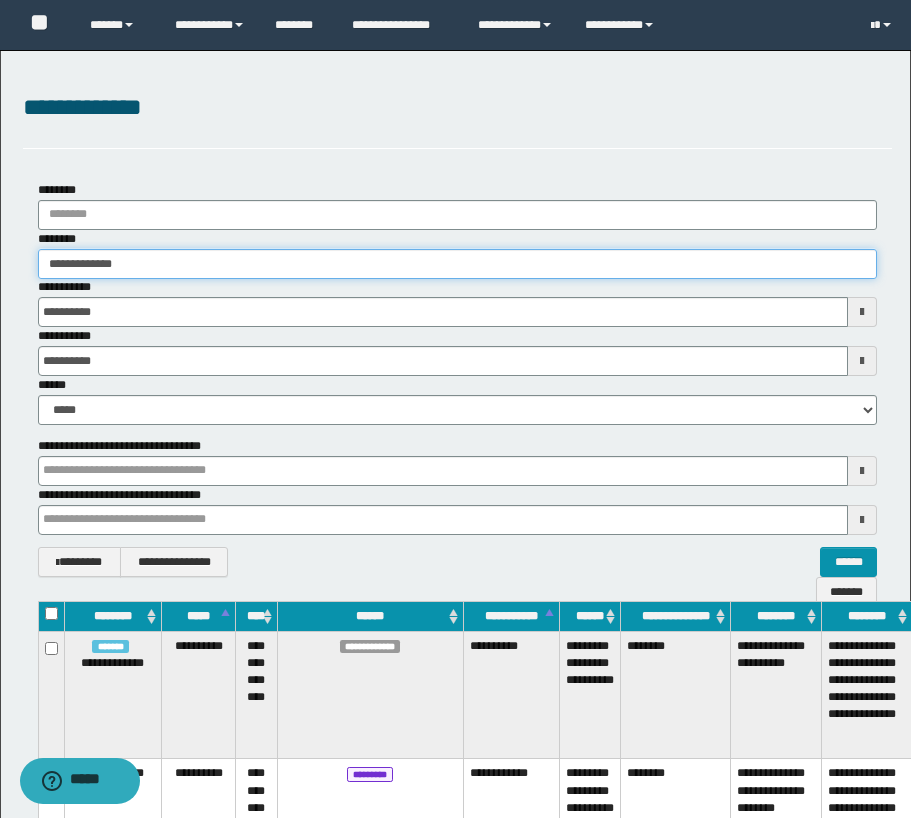 type on "**********" 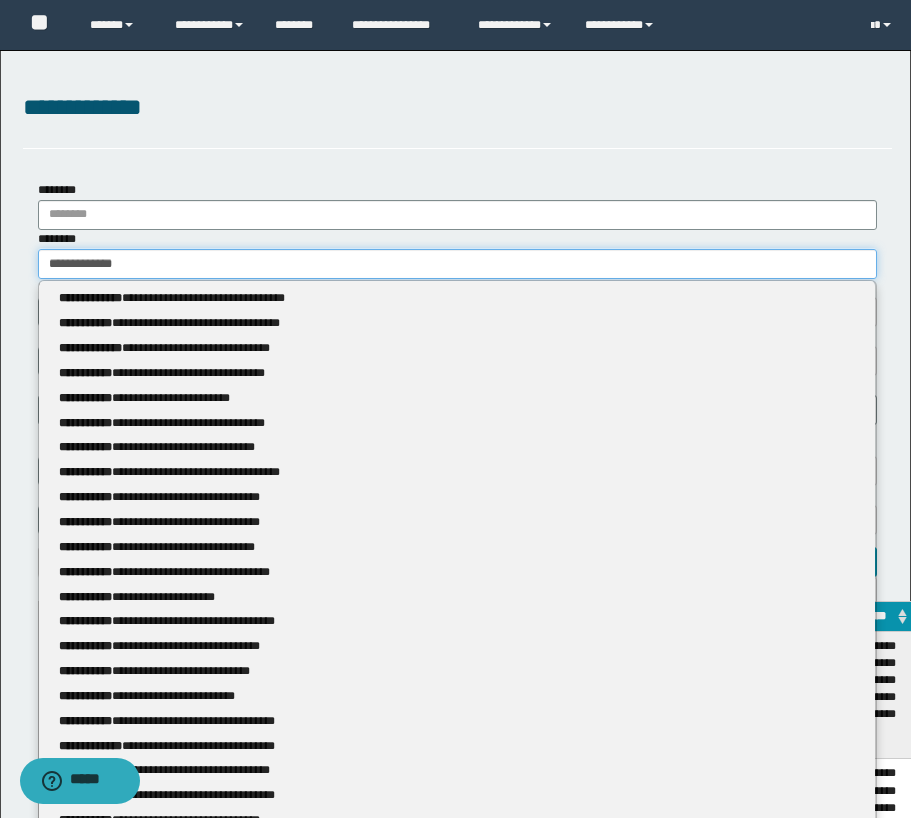type 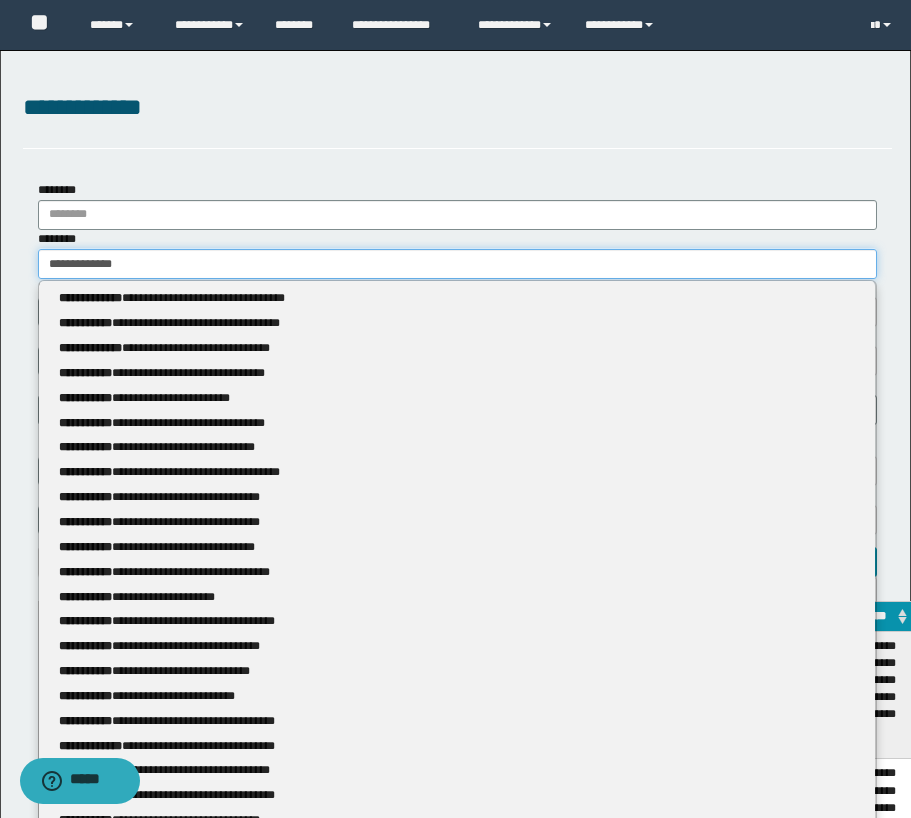 type on "**********" 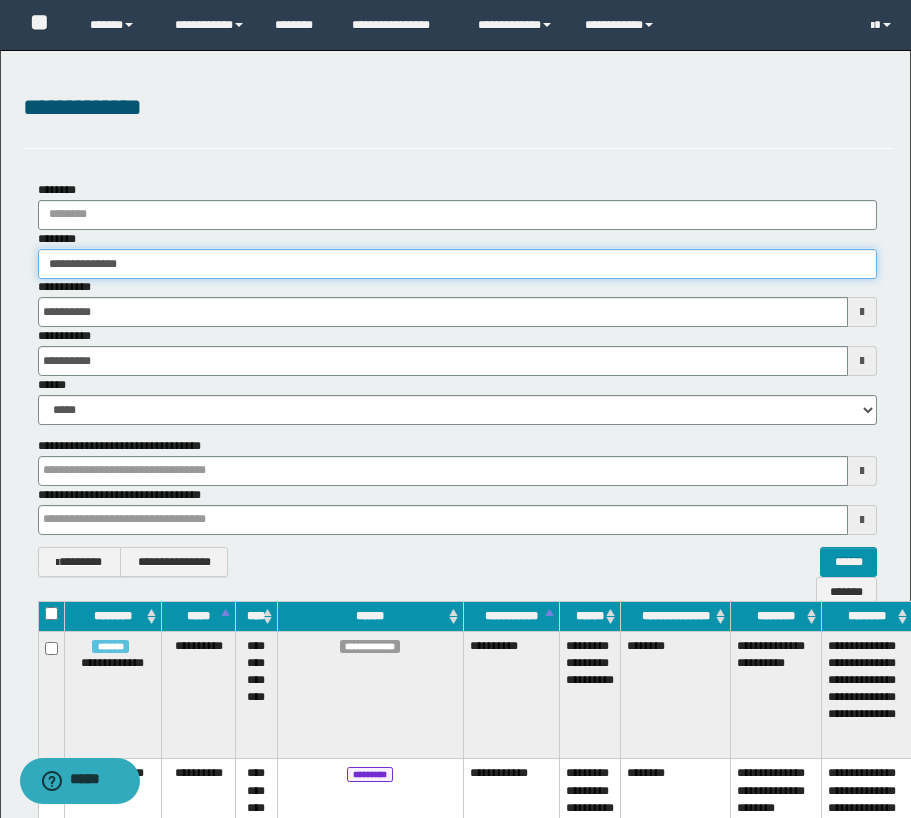 type on "**********" 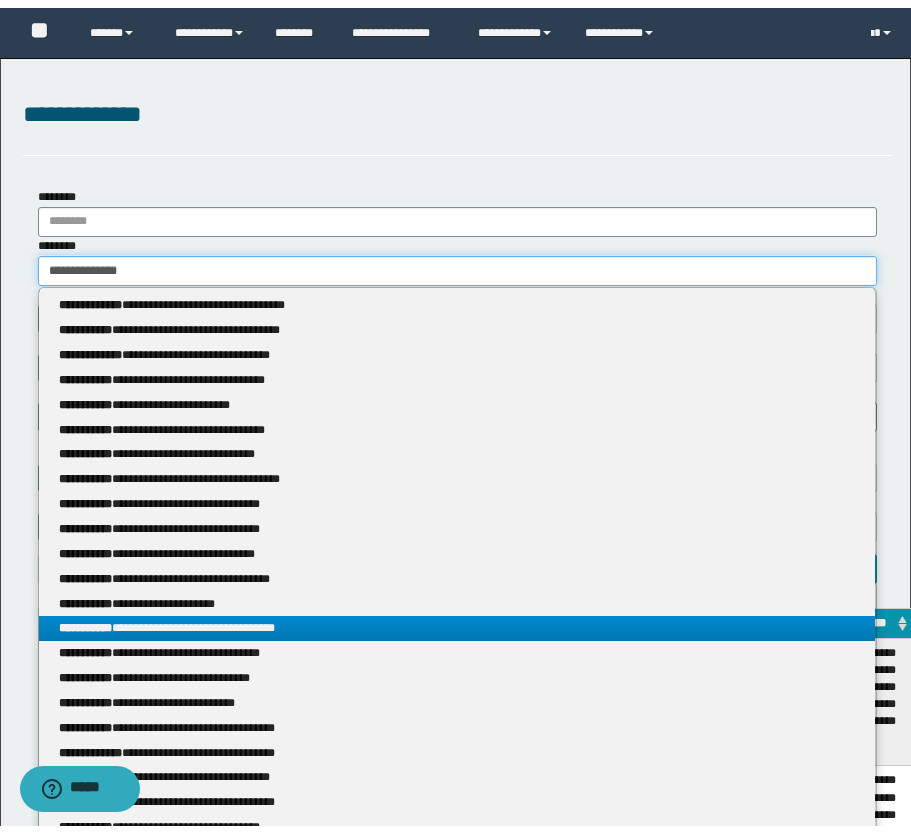 scroll, scrollTop: 0, scrollLeft: 0, axis: both 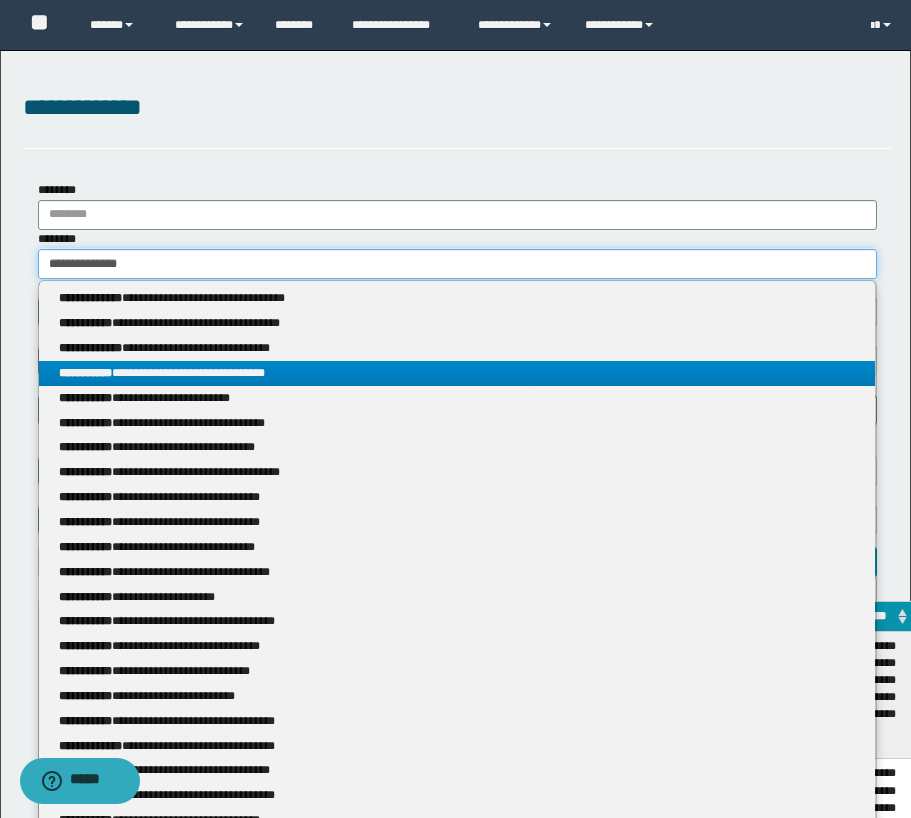 type 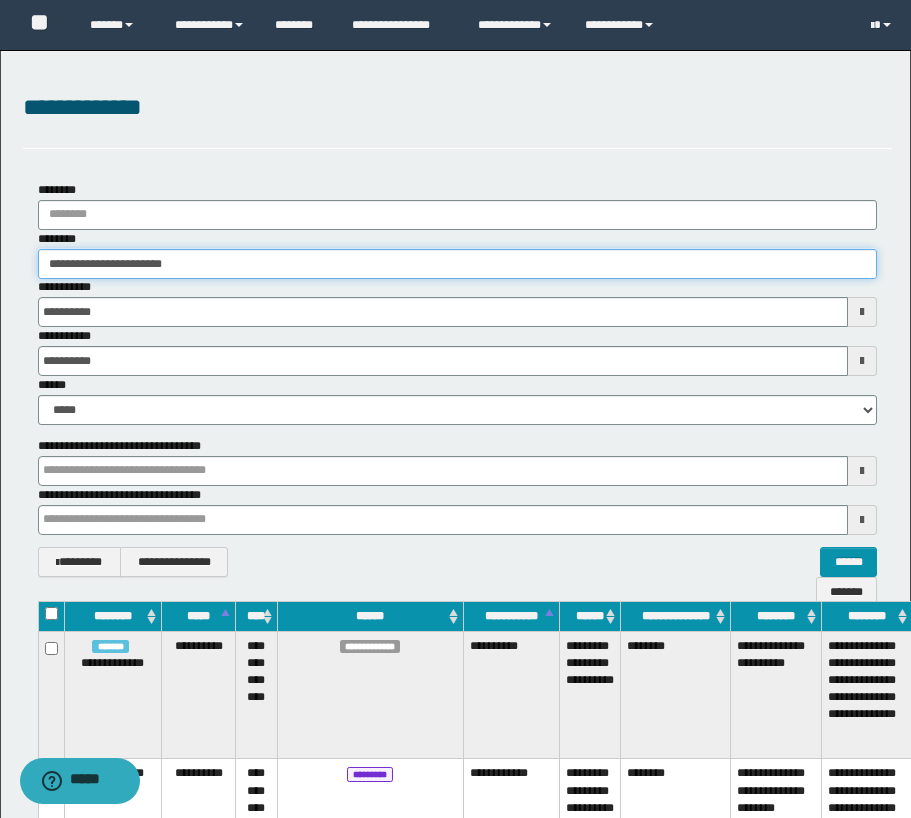 type on "**********" 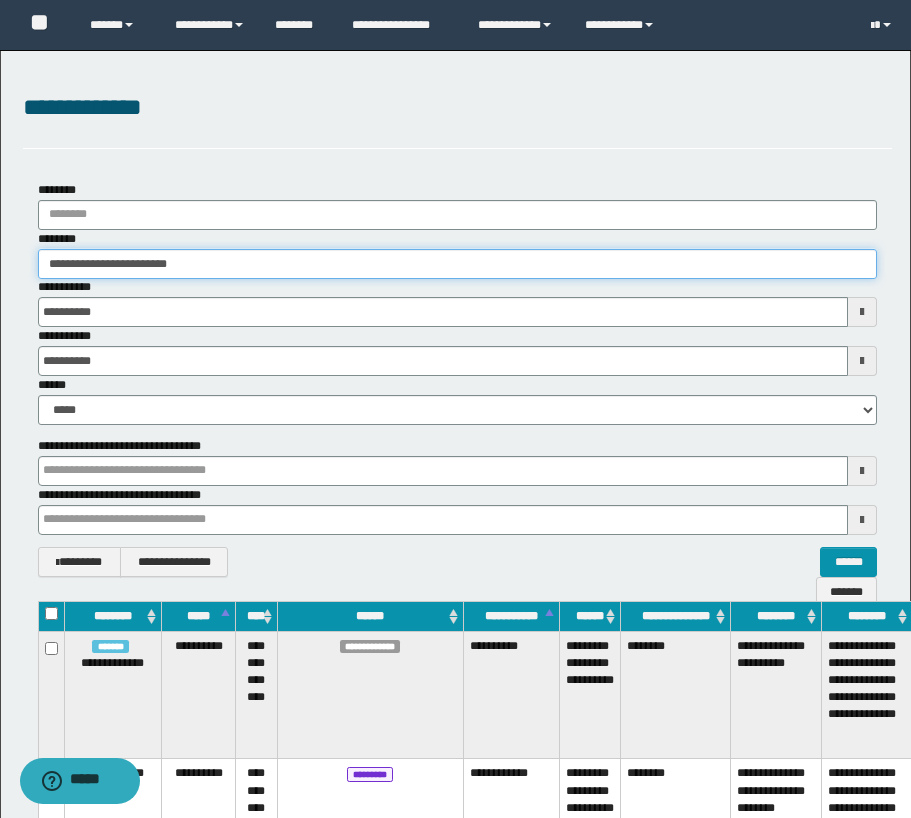 type on "**********" 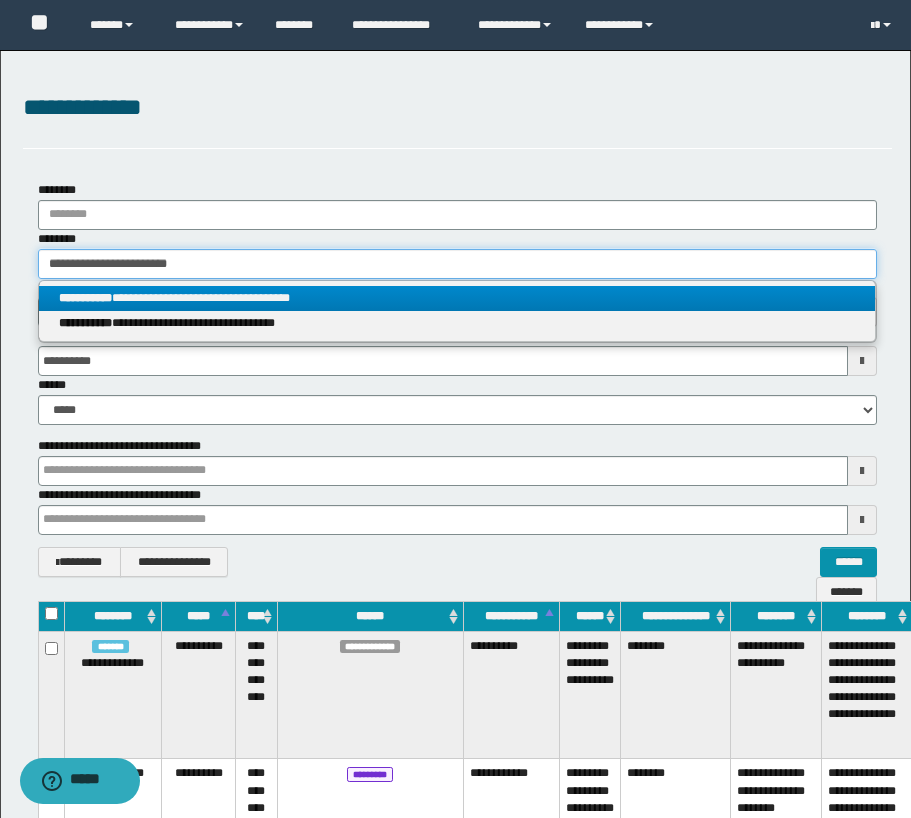 type on "**********" 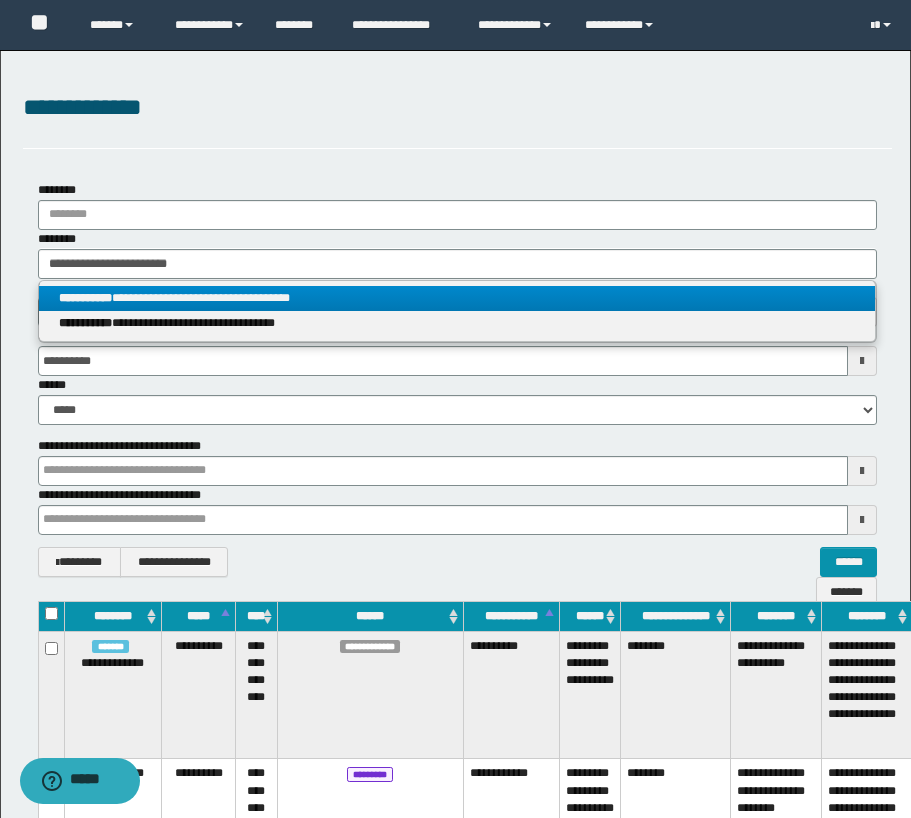 click on "**********" at bounding box center (457, 298) 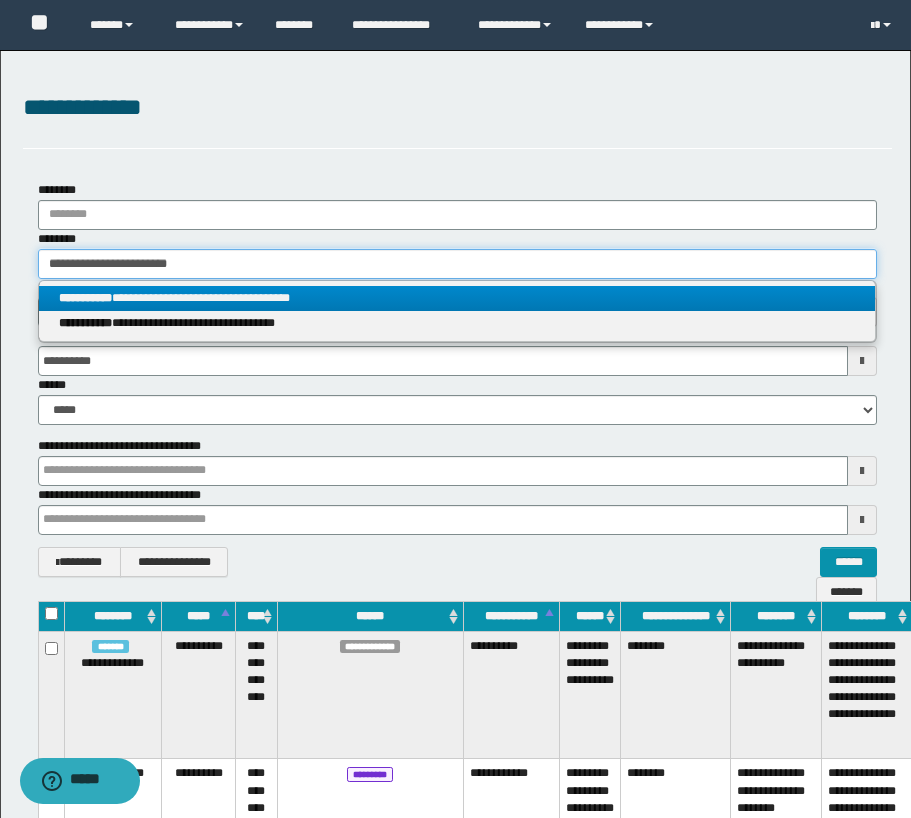 type 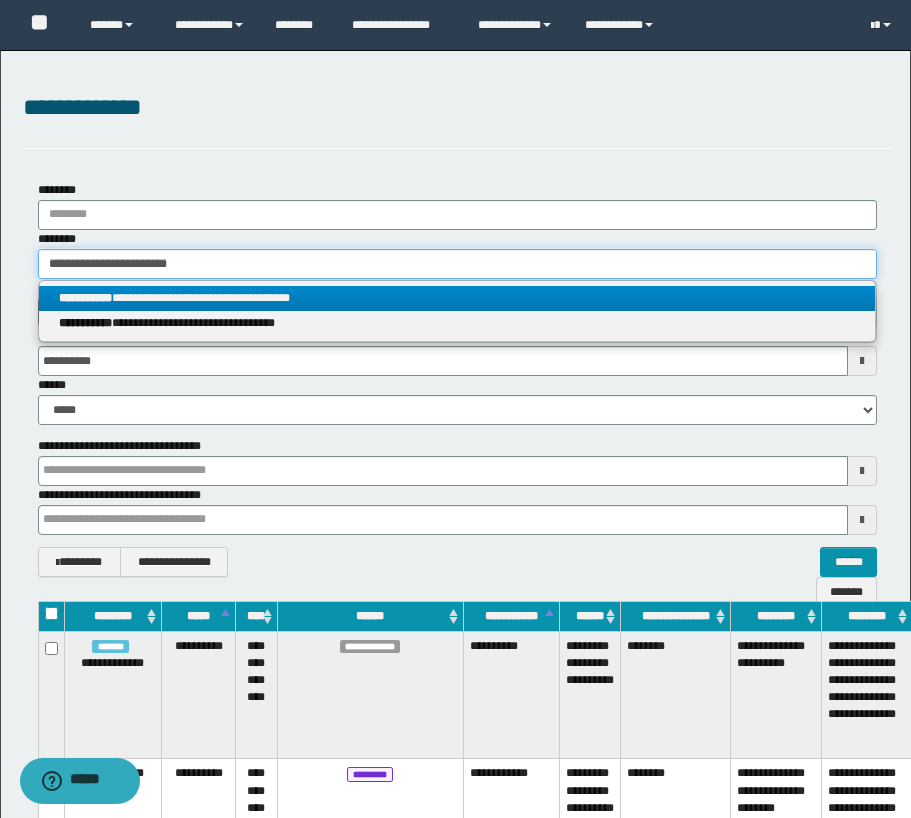 type on "**********" 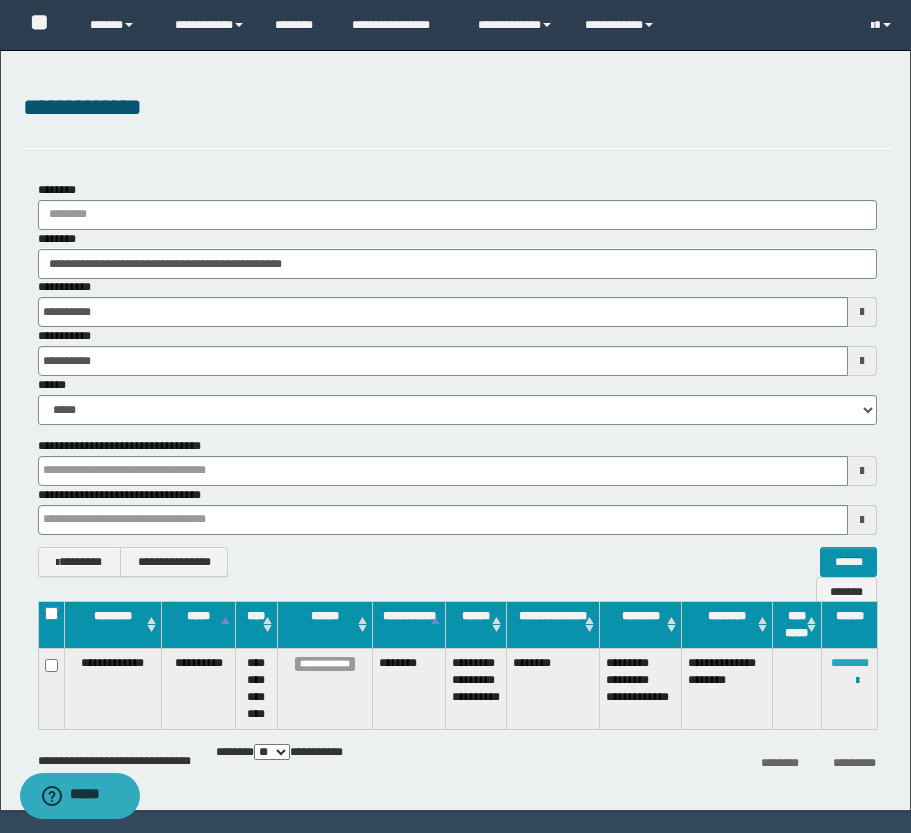 click on "********" at bounding box center [850, 663] 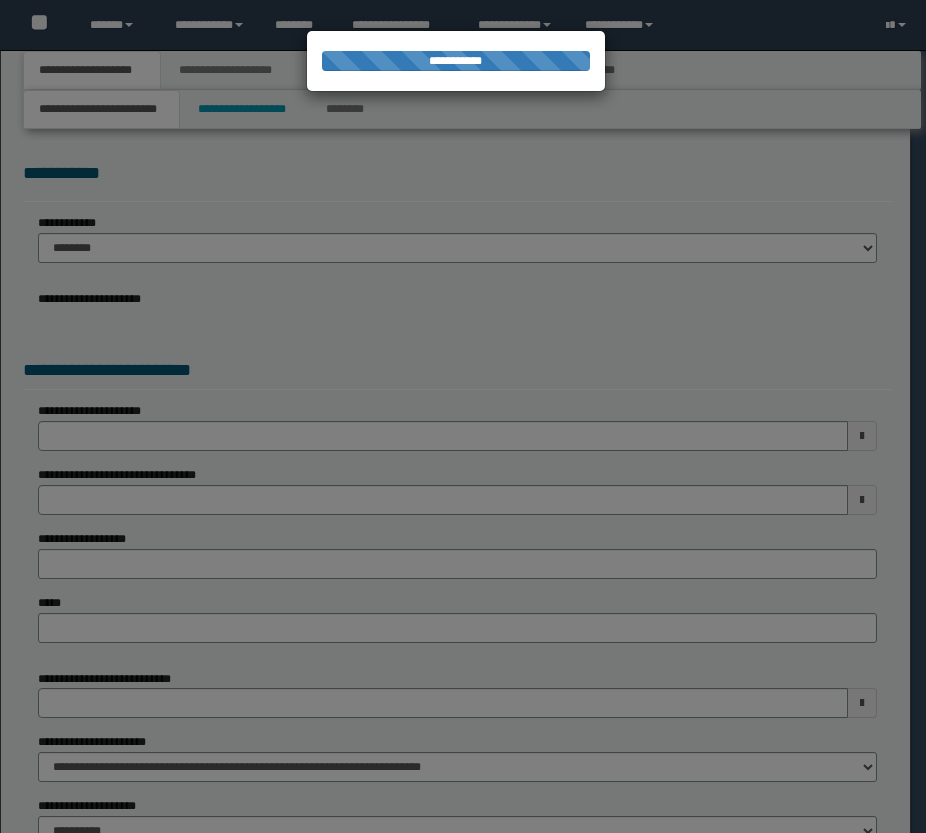 scroll, scrollTop: 0, scrollLeft: 0, axis: both 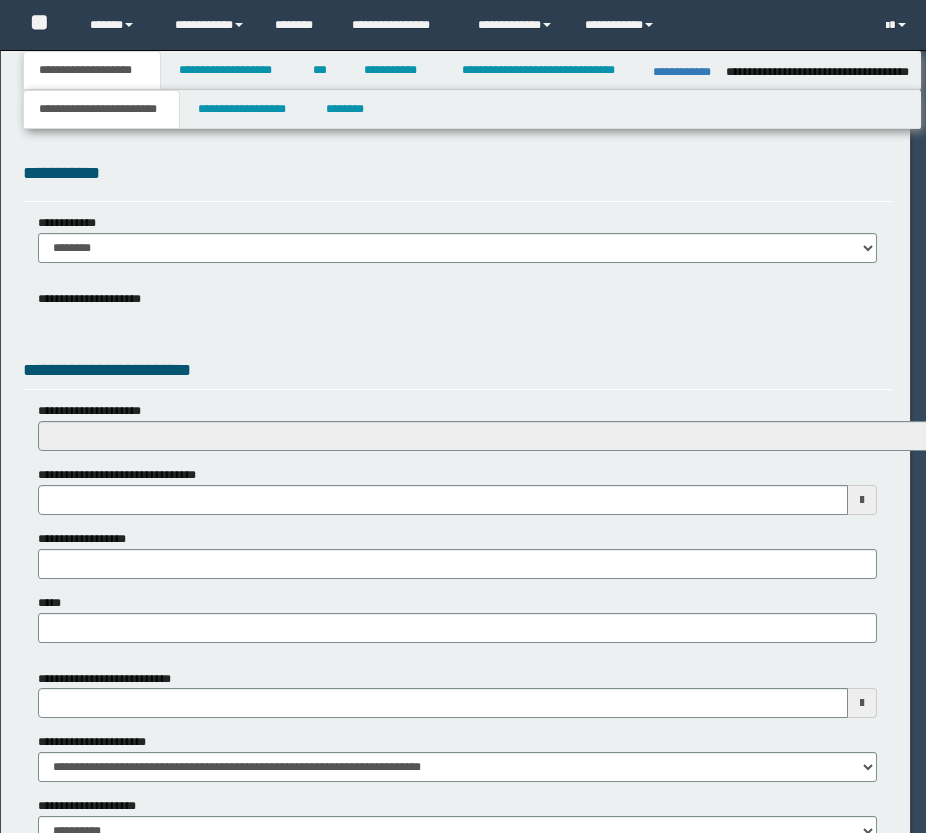 select on "*" 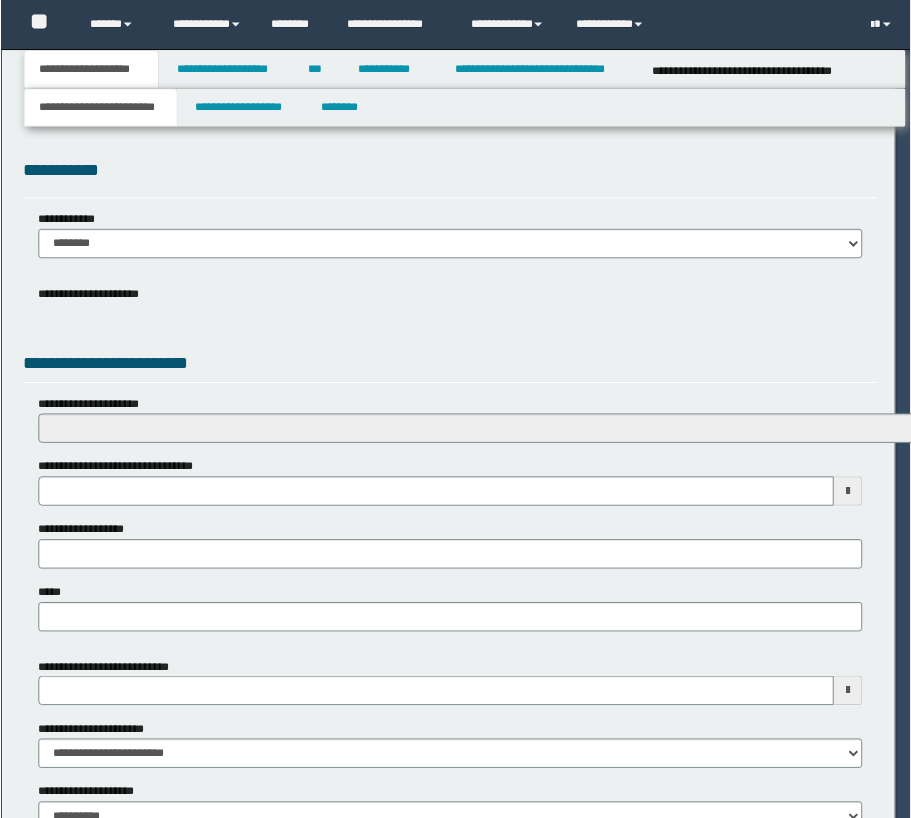 scroll, scrollTop: 0, scrollLeft: 0, axis: both 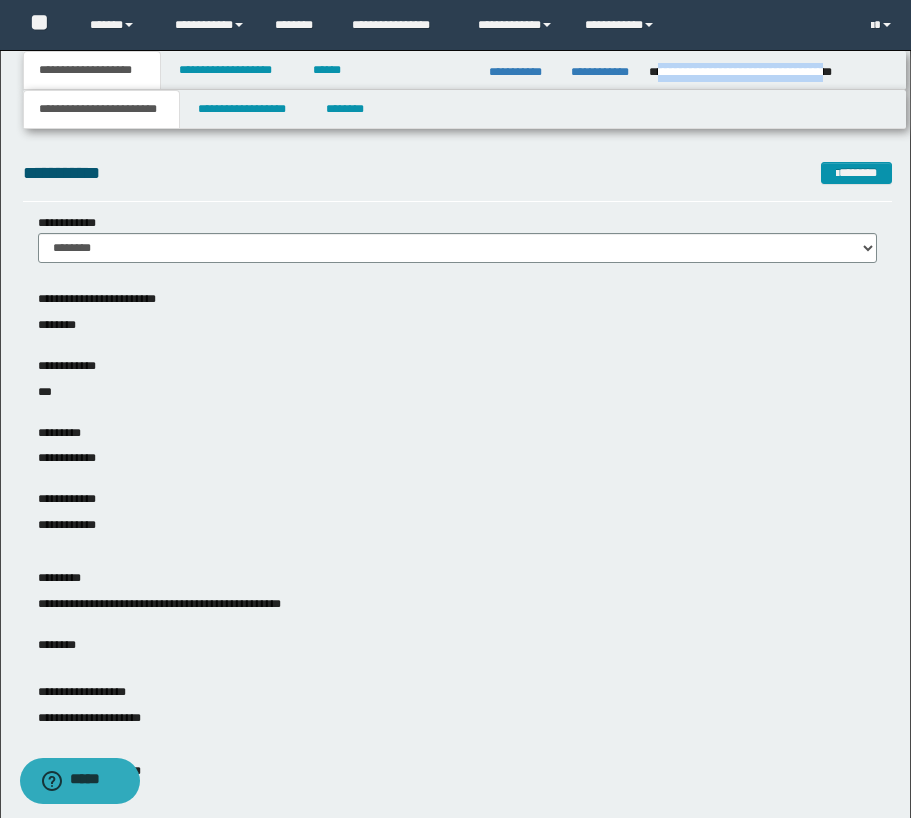 drag, startPoint x: 654, startPoint y: 71, endPoint x: 864, endPoint y: 75, distance: 210.03809 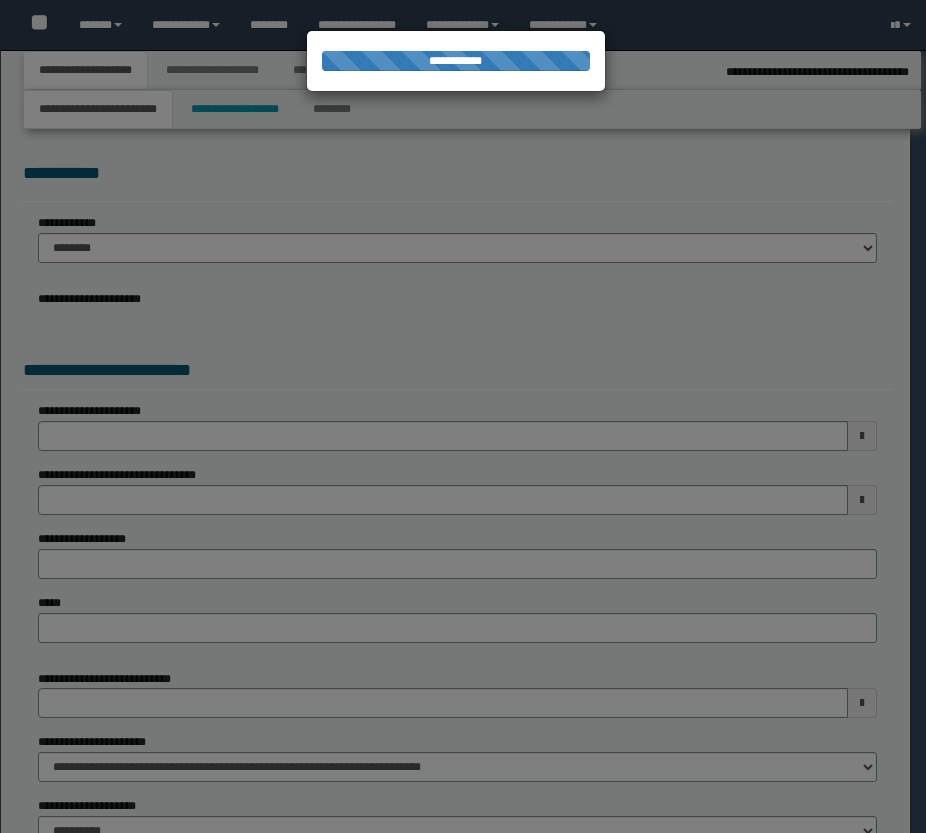 select on "*" 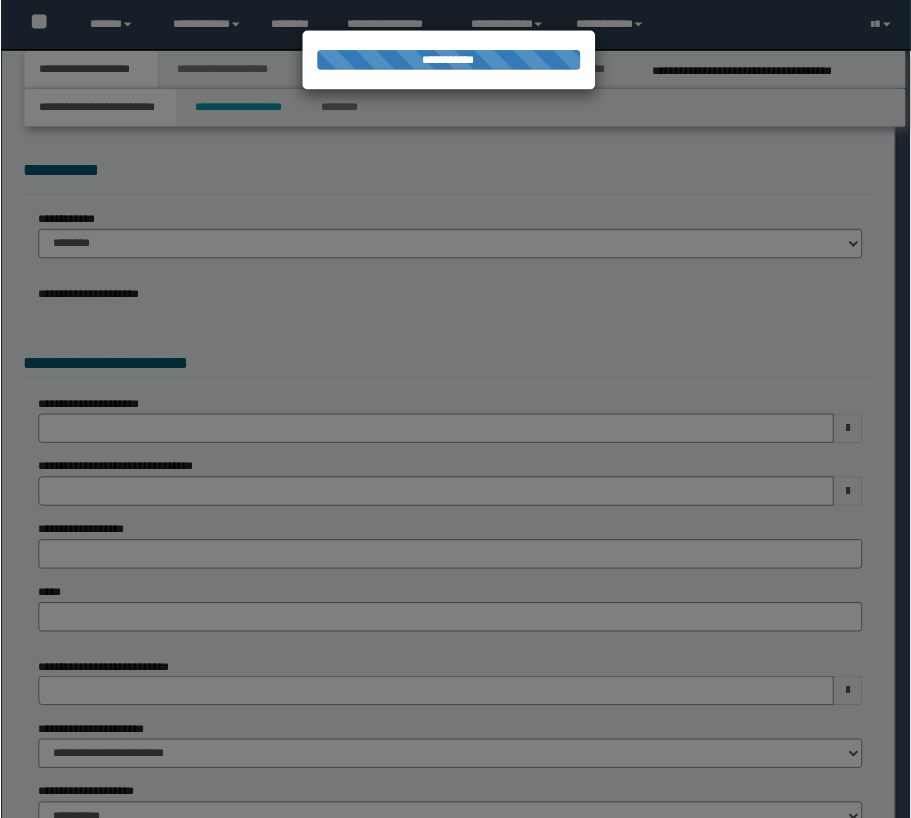 scroll, scrollTop: 0, scrollLeft: 0, axis: both 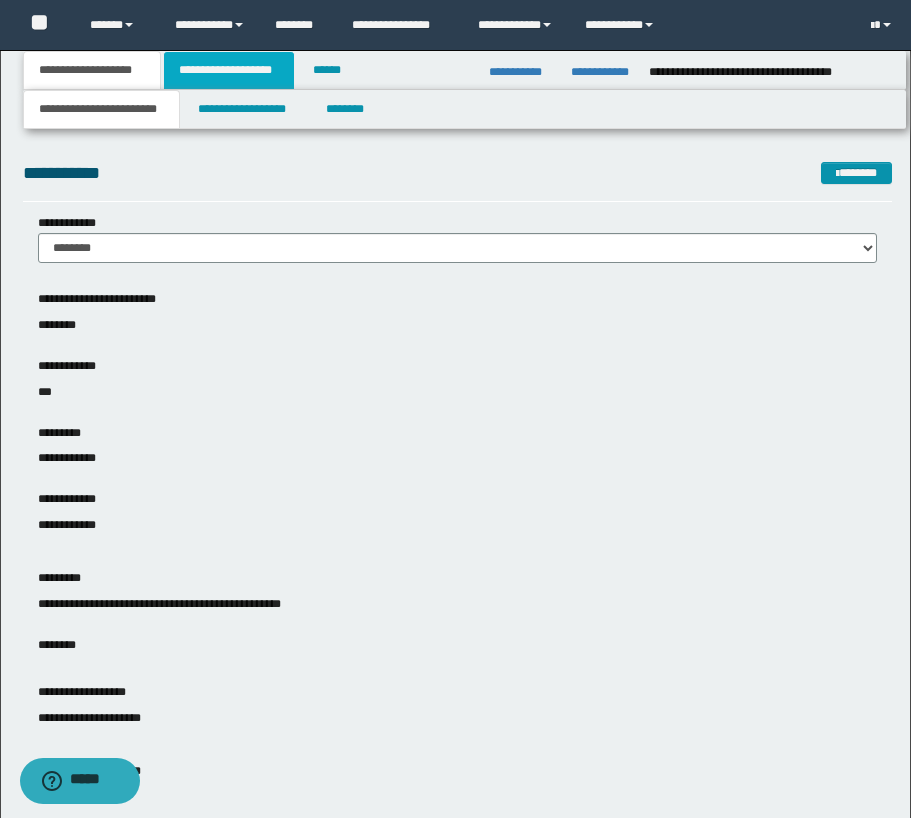 click on "**********" at bounding box center [229, 70] 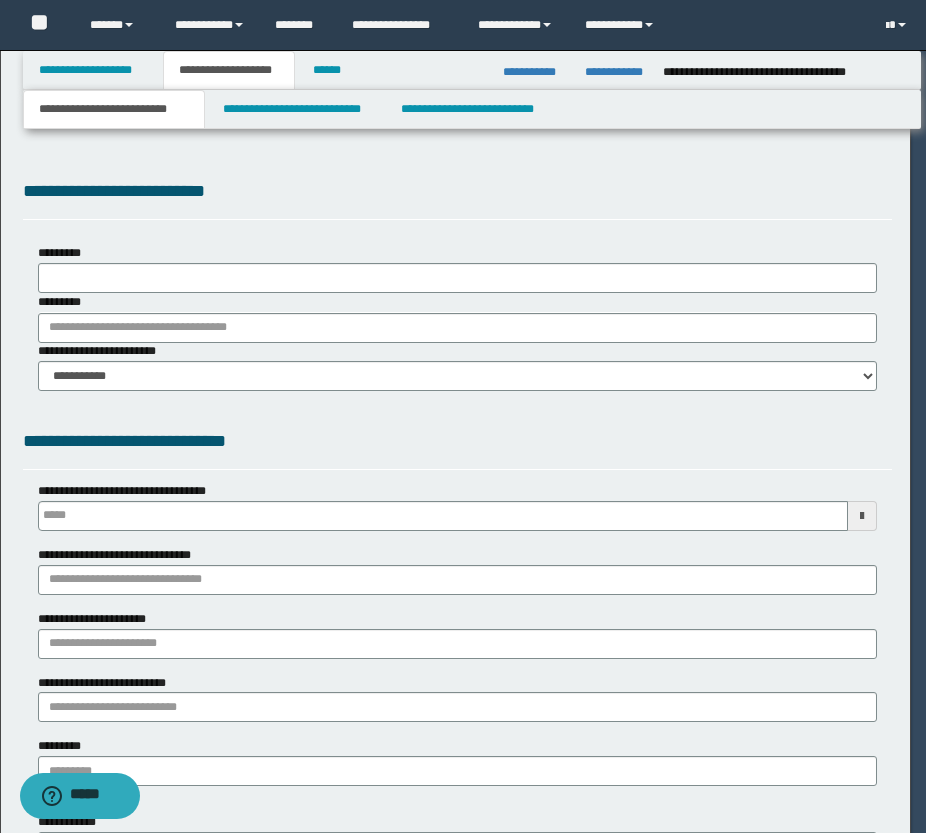 type 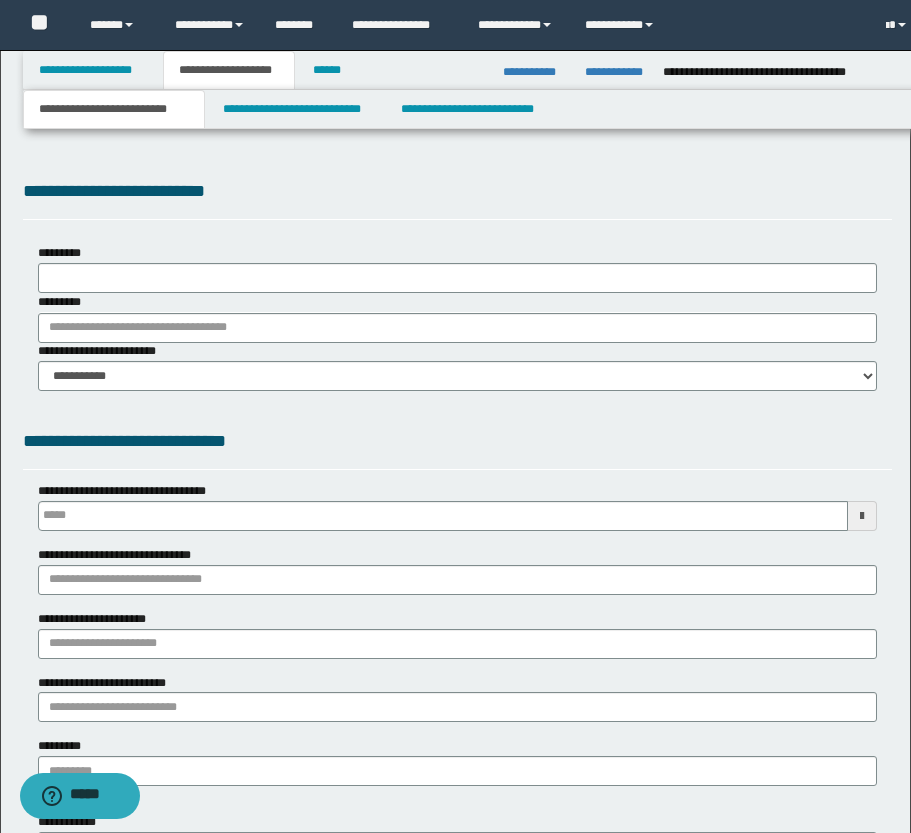select on "*" 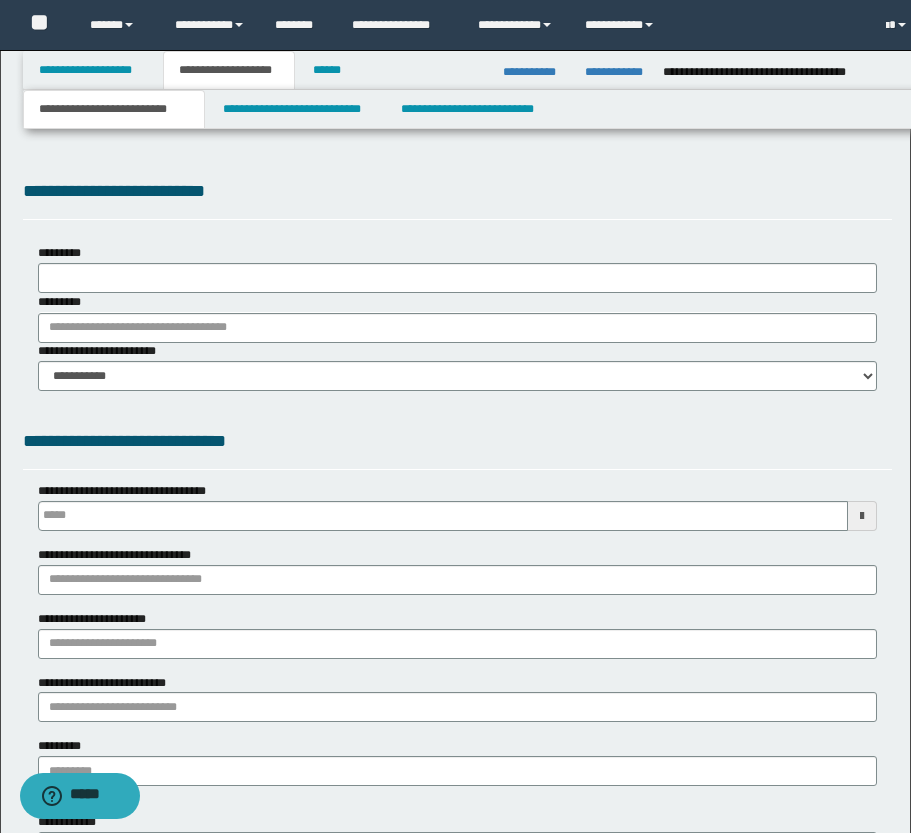 type 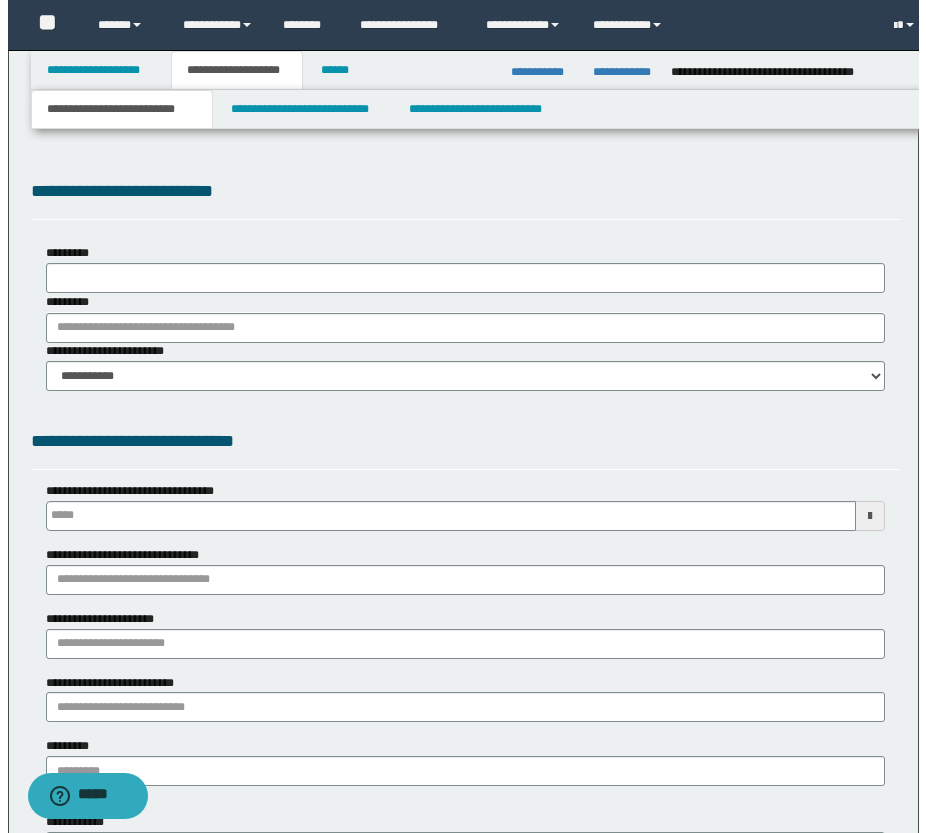 scroll, scrollTop: 0, scrollLeft: 0, axis: both 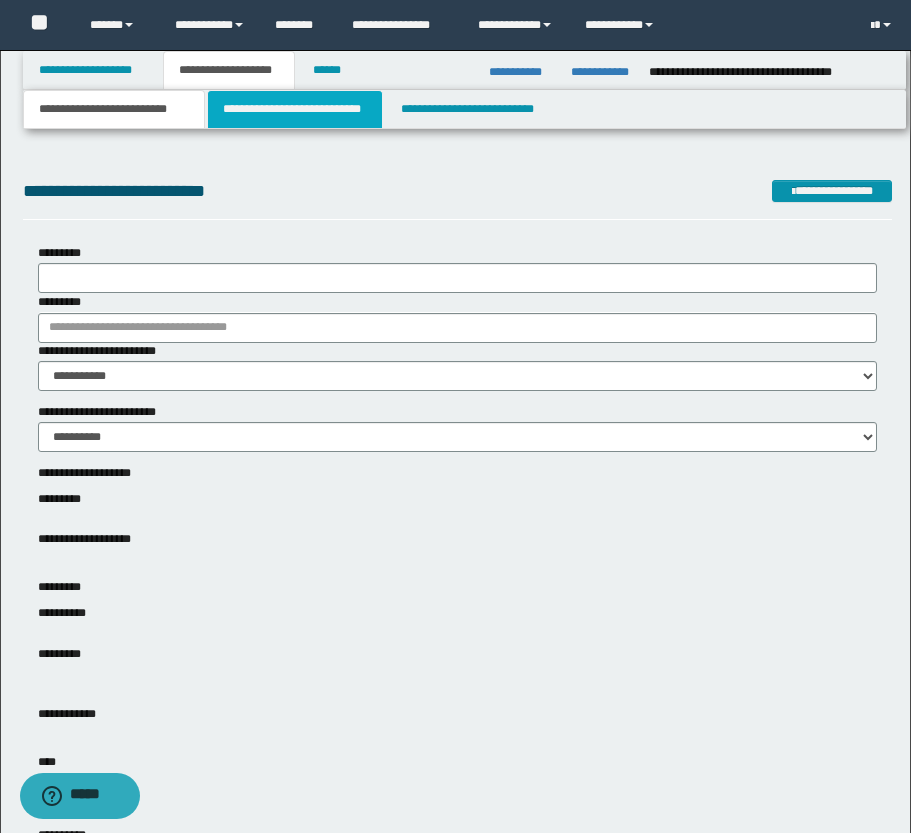 click on "**********" at bounding box center [295, 109] 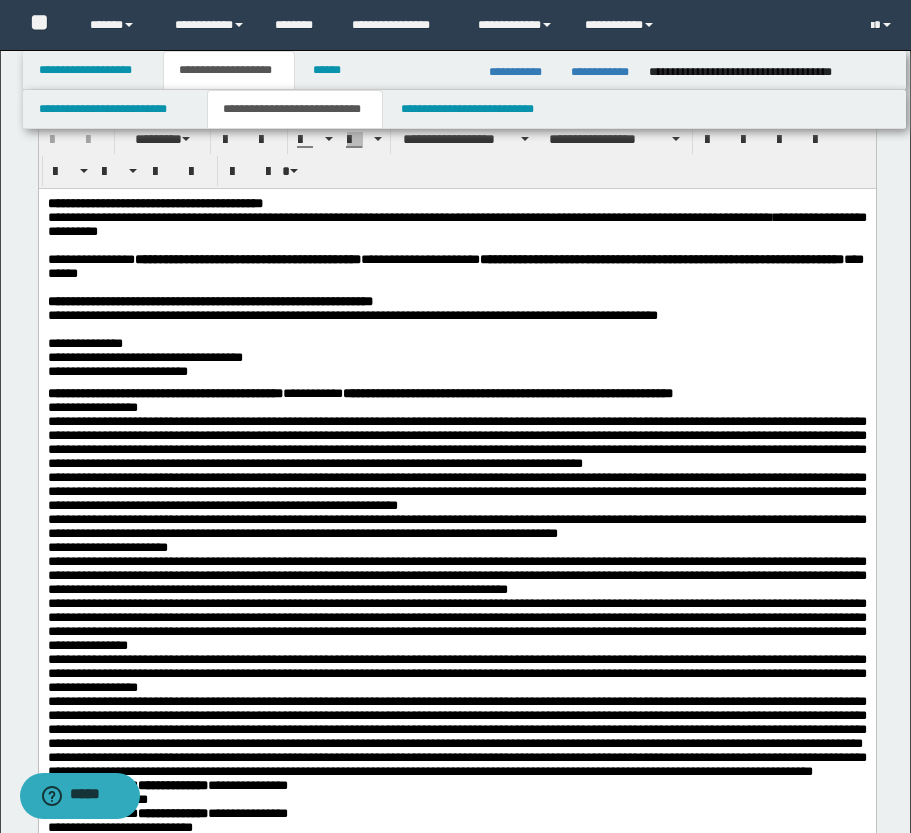 scroll, scrollTop: 0, scrollLeft: 0, axis: both 